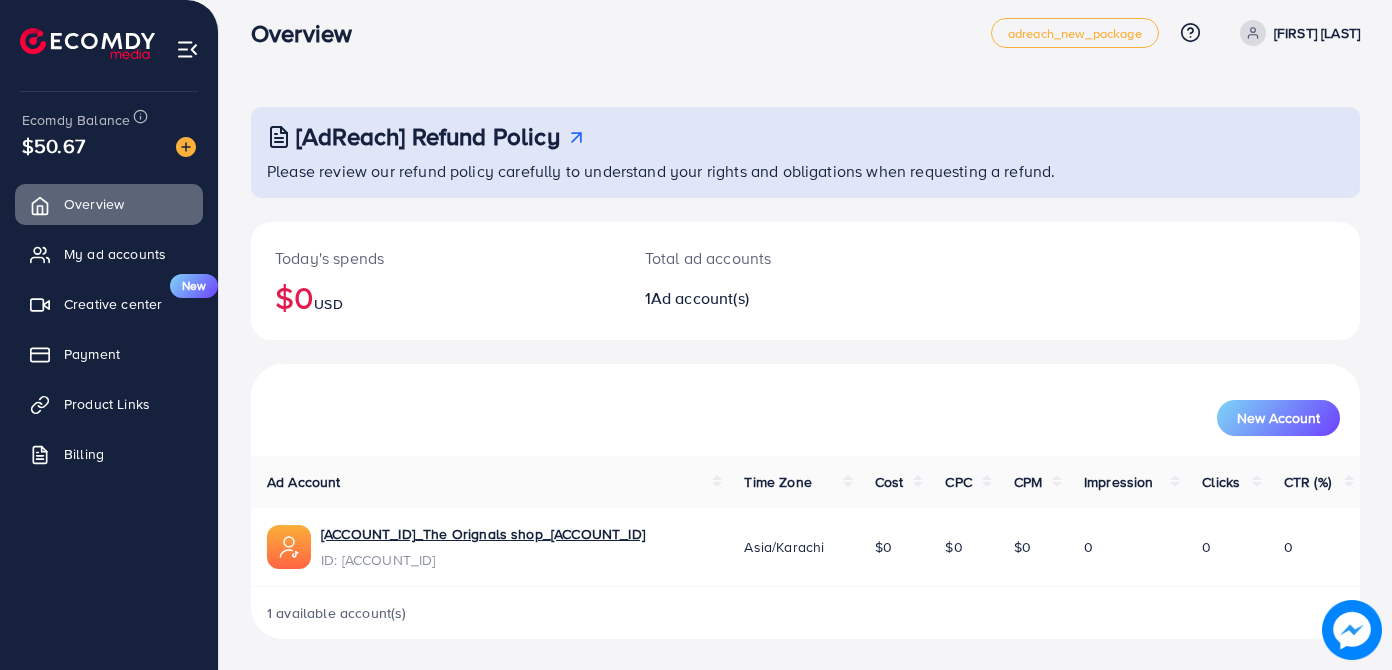 scroll, scrollTop: 0, scrollLeft: 0, axis: both 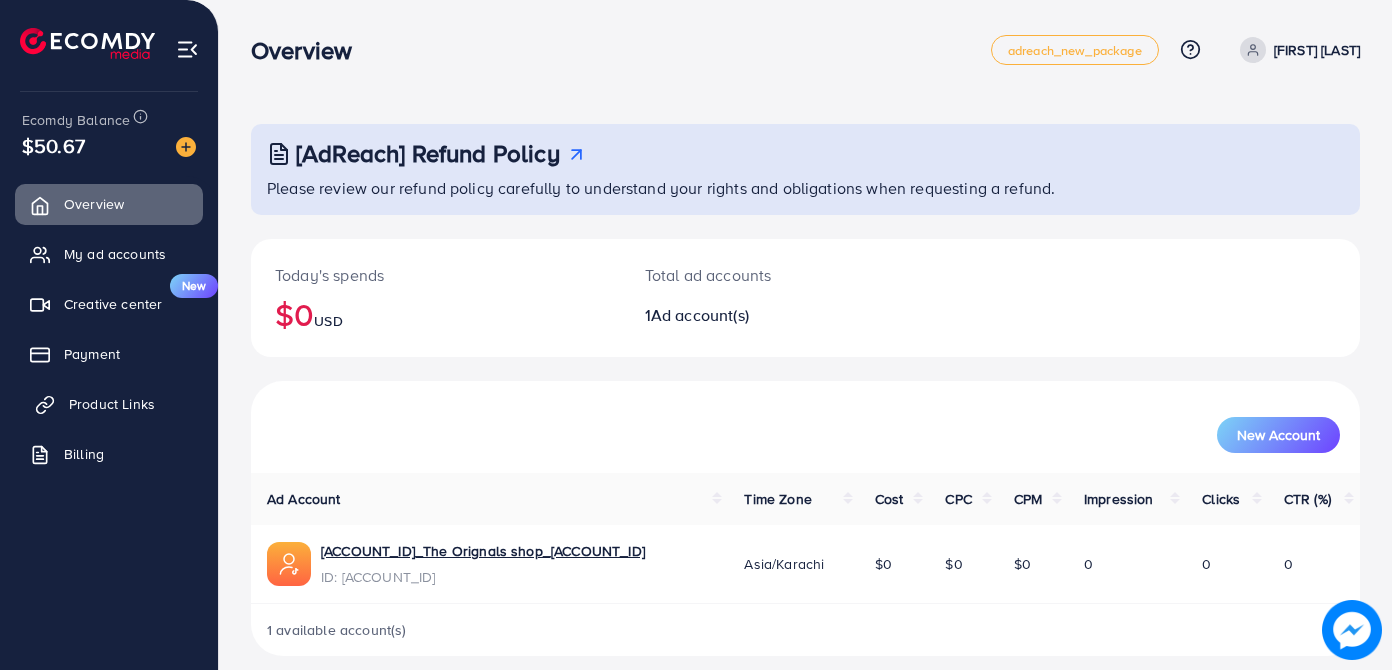click on "Product Links" at bounding box center [112, 404] 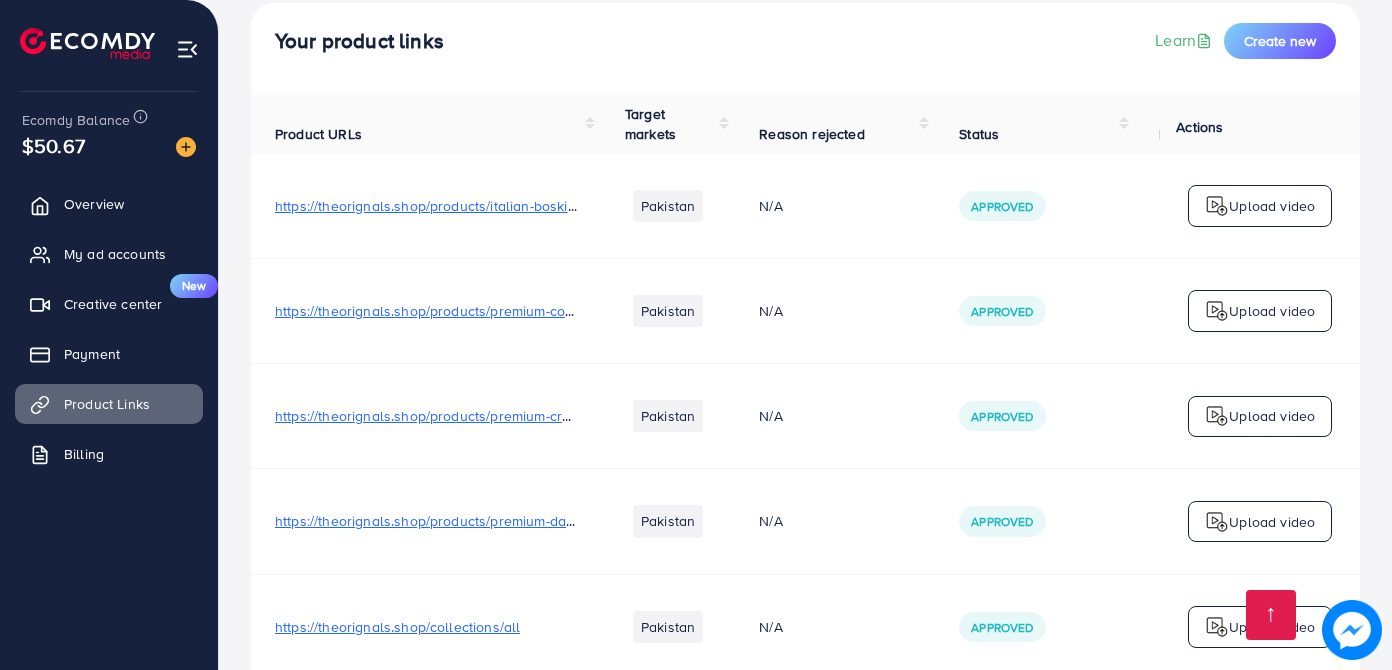 scroll, scrollTop: 224, scrollLeft: 0, axis: vertical 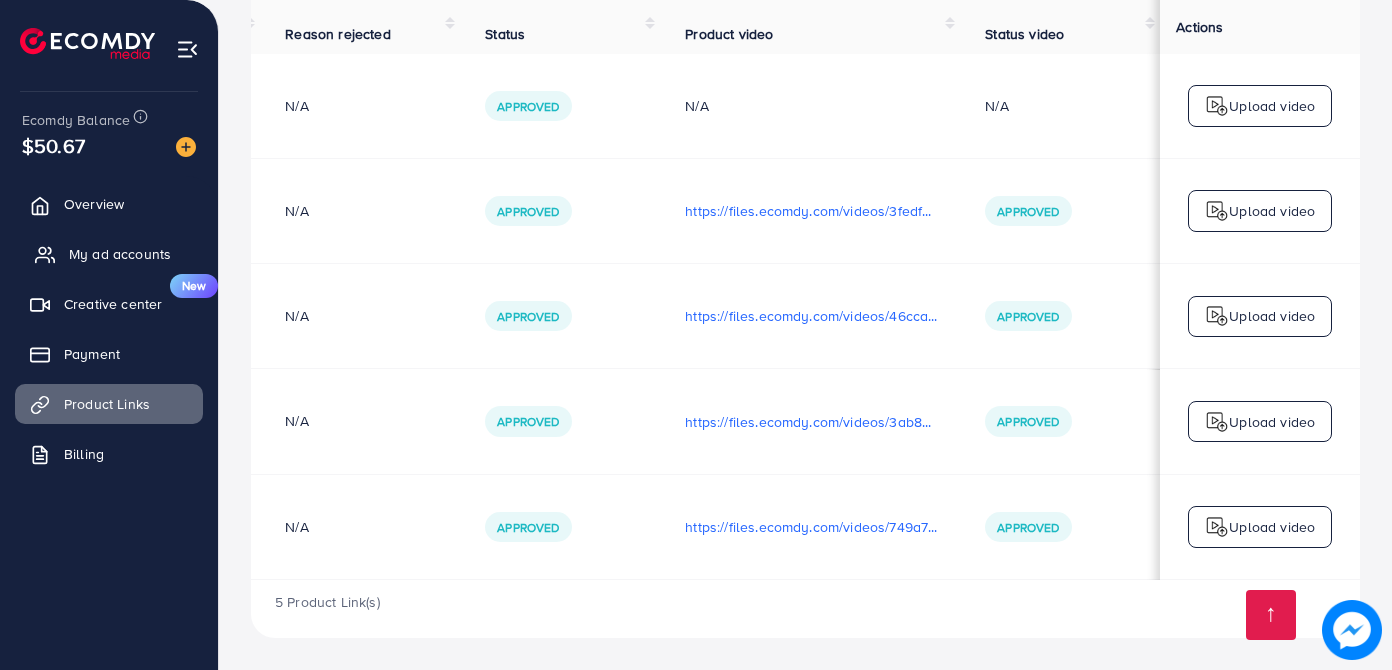 click on "My ad accounts" at bounding box center [120, 254] 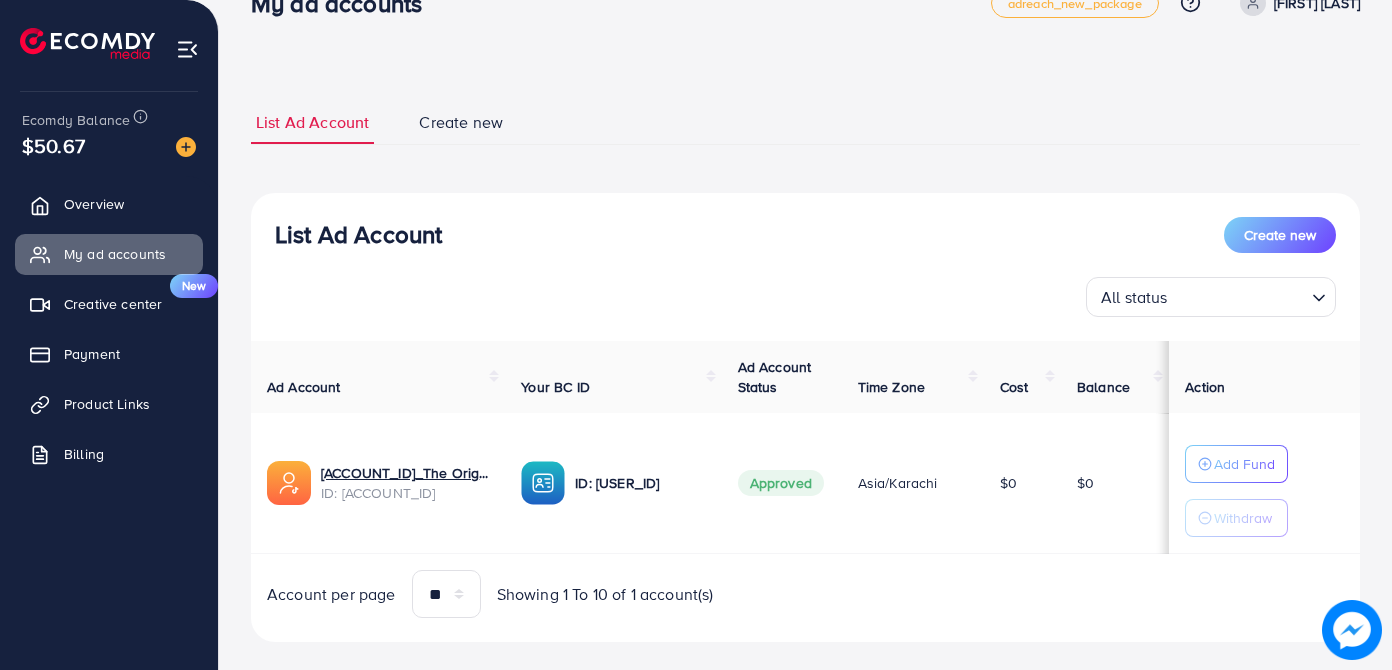 scroll, scrollTop: 73, scrollLeft: 0, axis: vertical 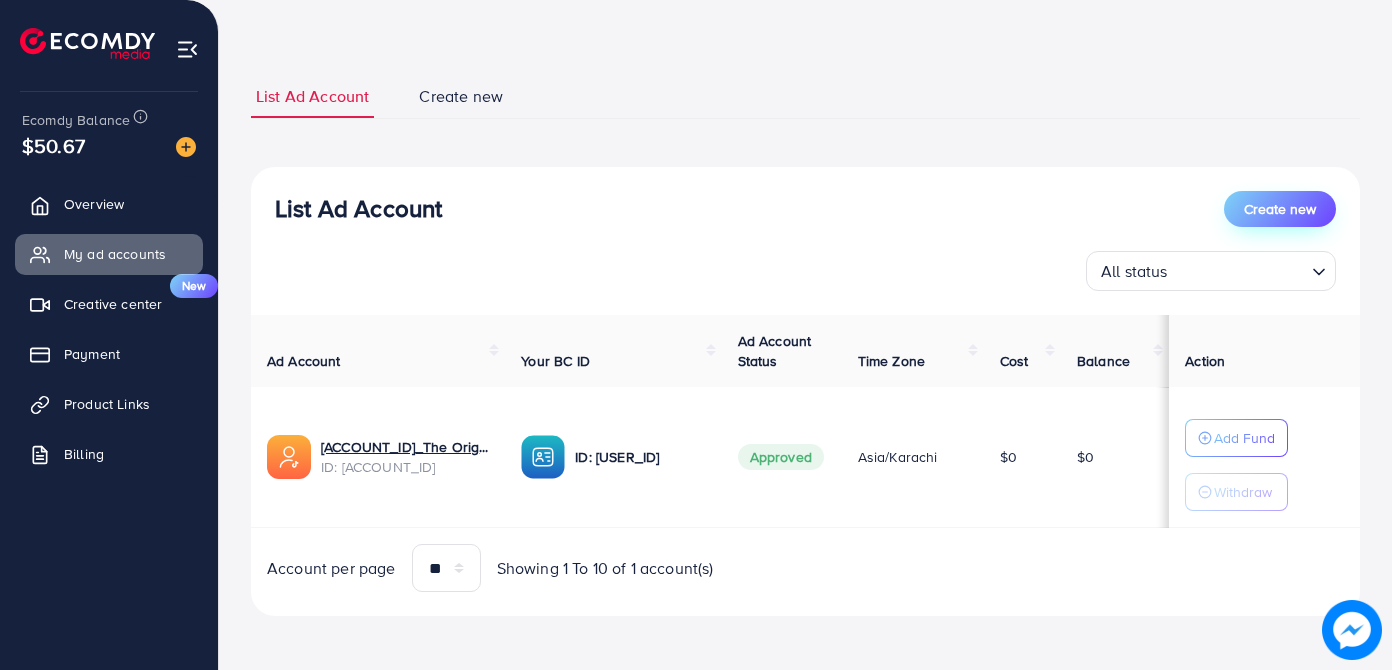 click on "Create new" at bounding box center [1280, 209] 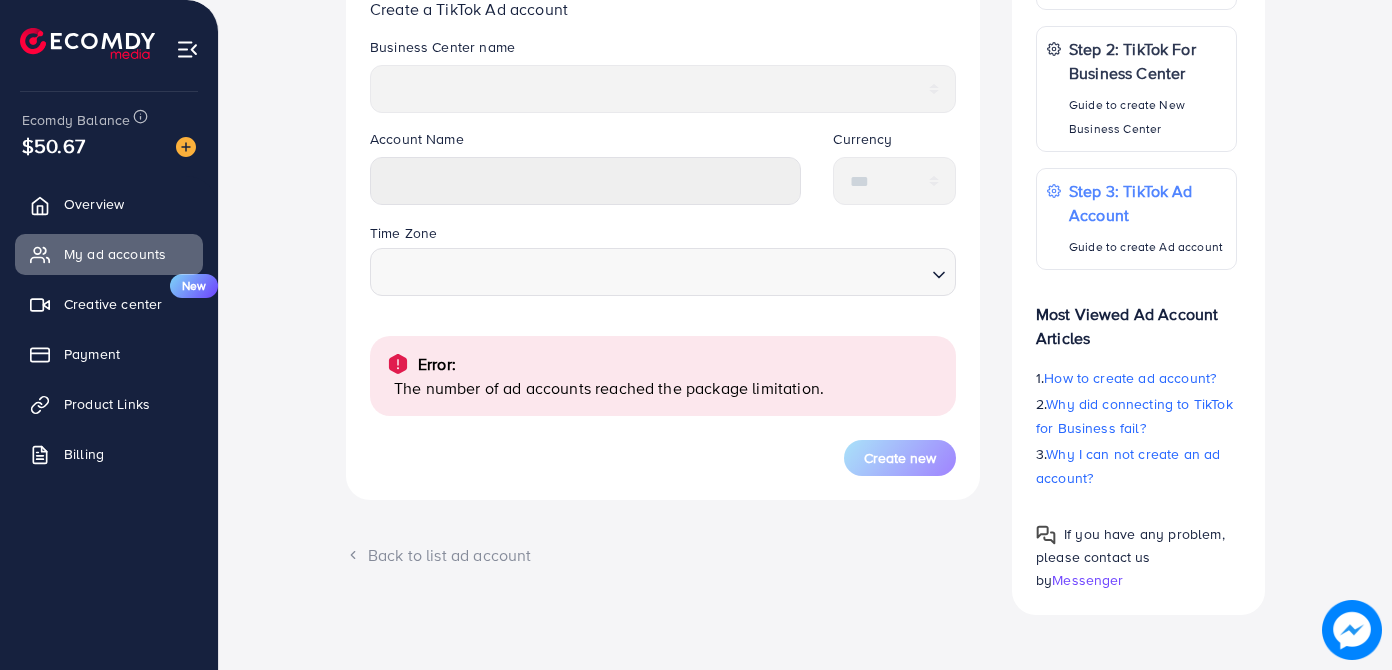 scroll, scrollTop: 0, scrollLeft: 0, axis: both 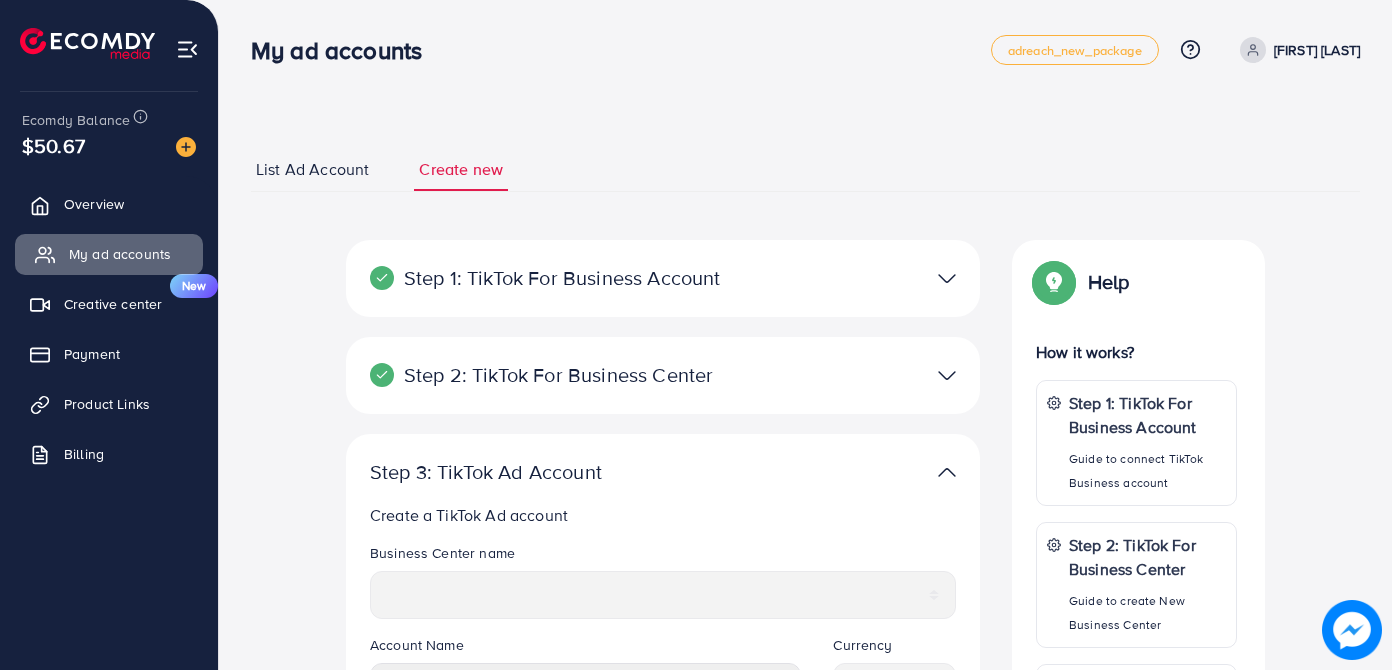 click on "My ad accounts" at bounding box center (109, 254) 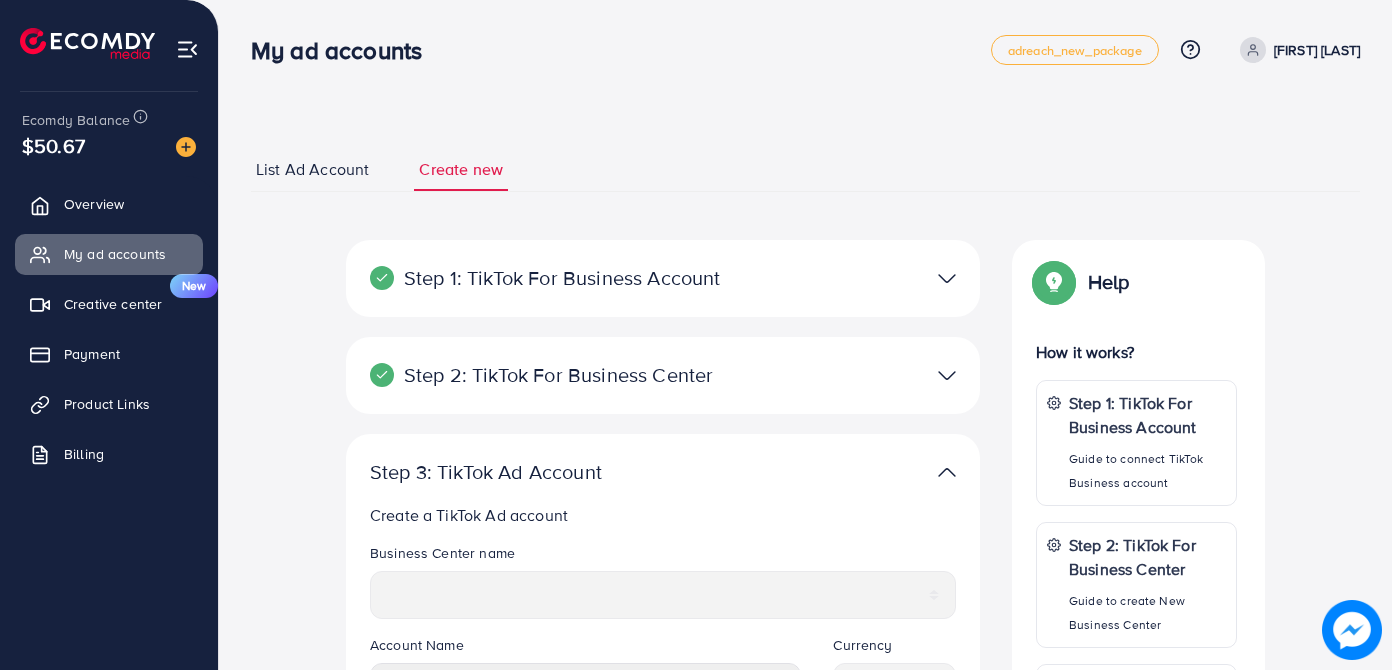 click on "List Ad Account" at bounding box center [312, 169] 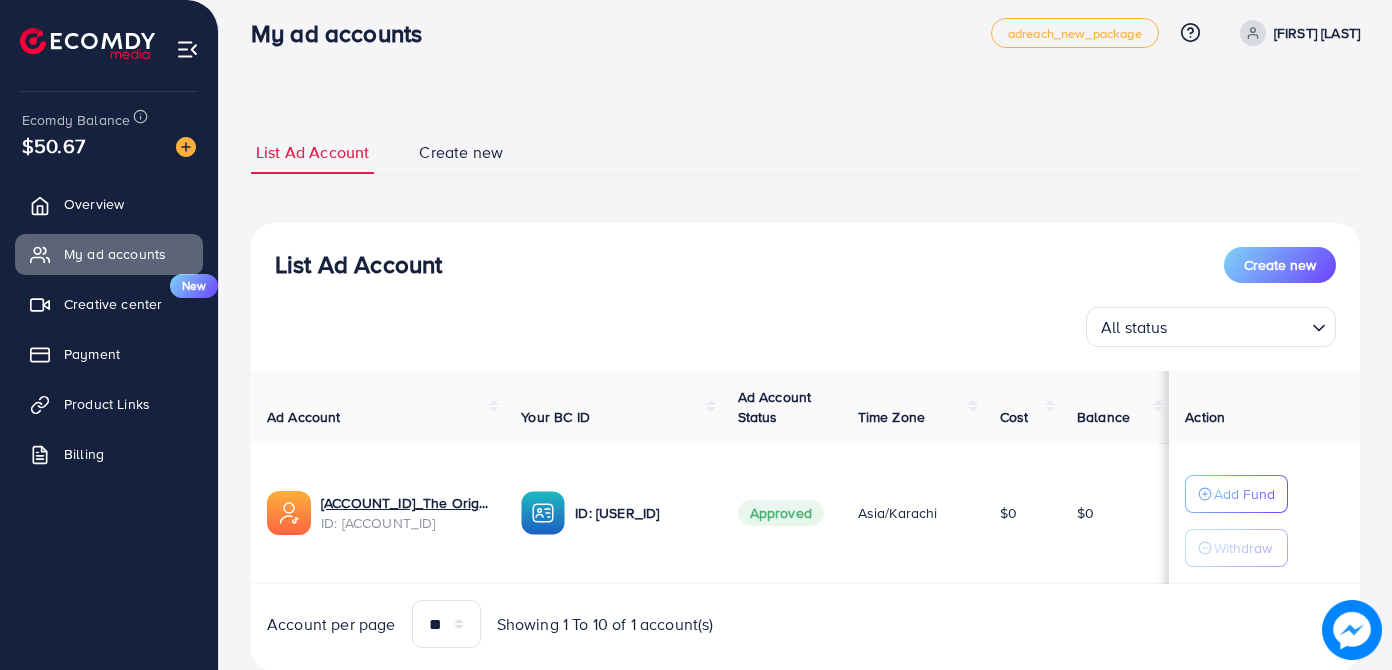 scroll, scrollTop: 73, scrollLeft: 0, axis: vertical 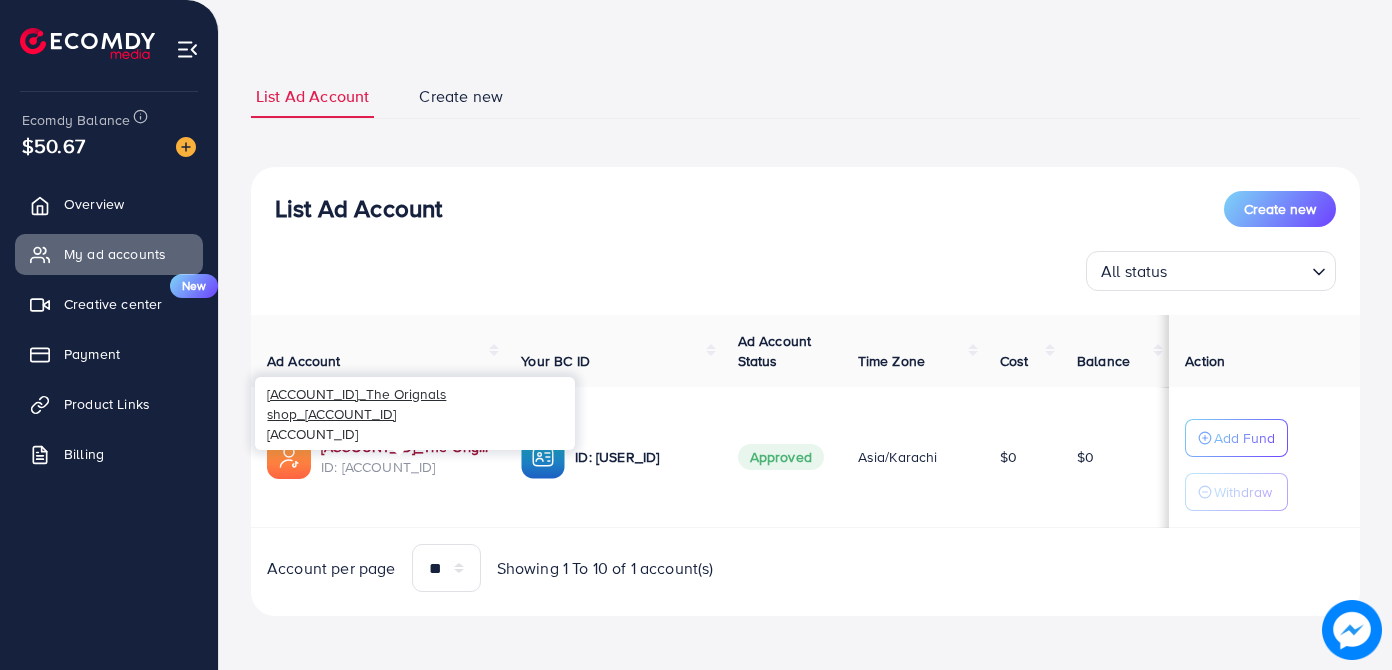click on "1031282_The Orignals shop_1753996218042" at bounding box center (405, 447) 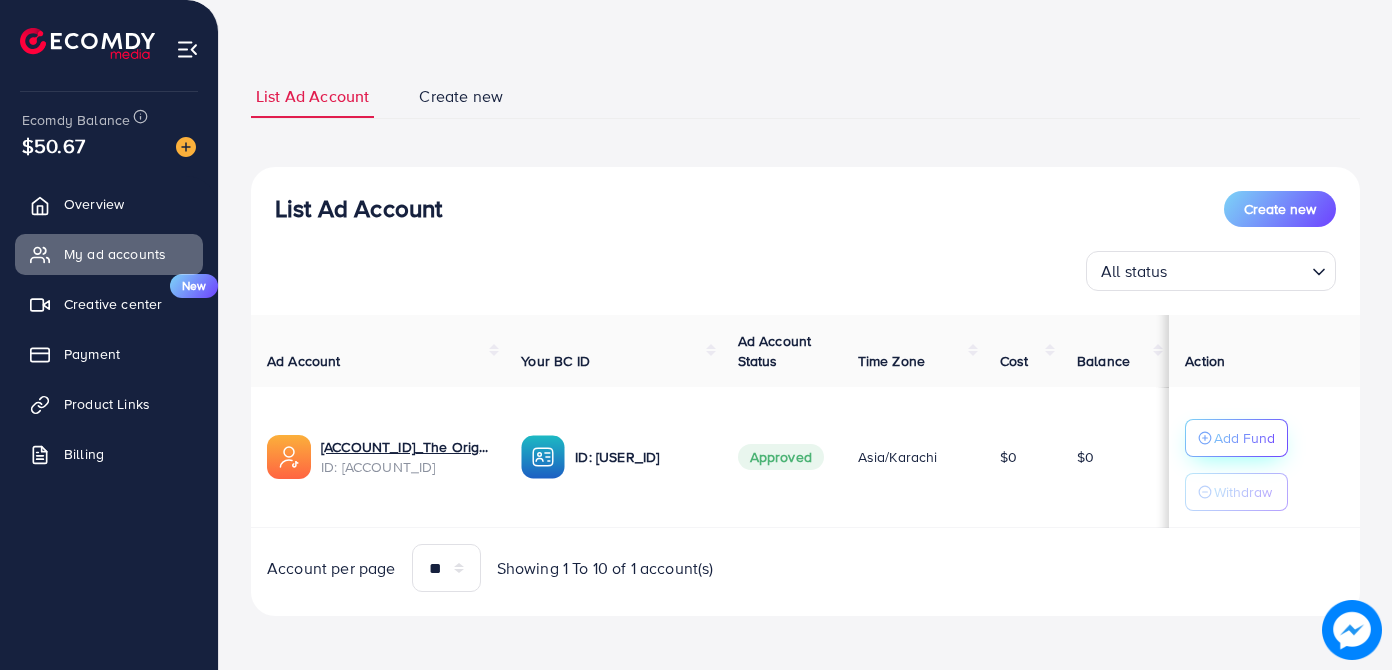 click on "Add Fund" at bounding box center (1244, 438) 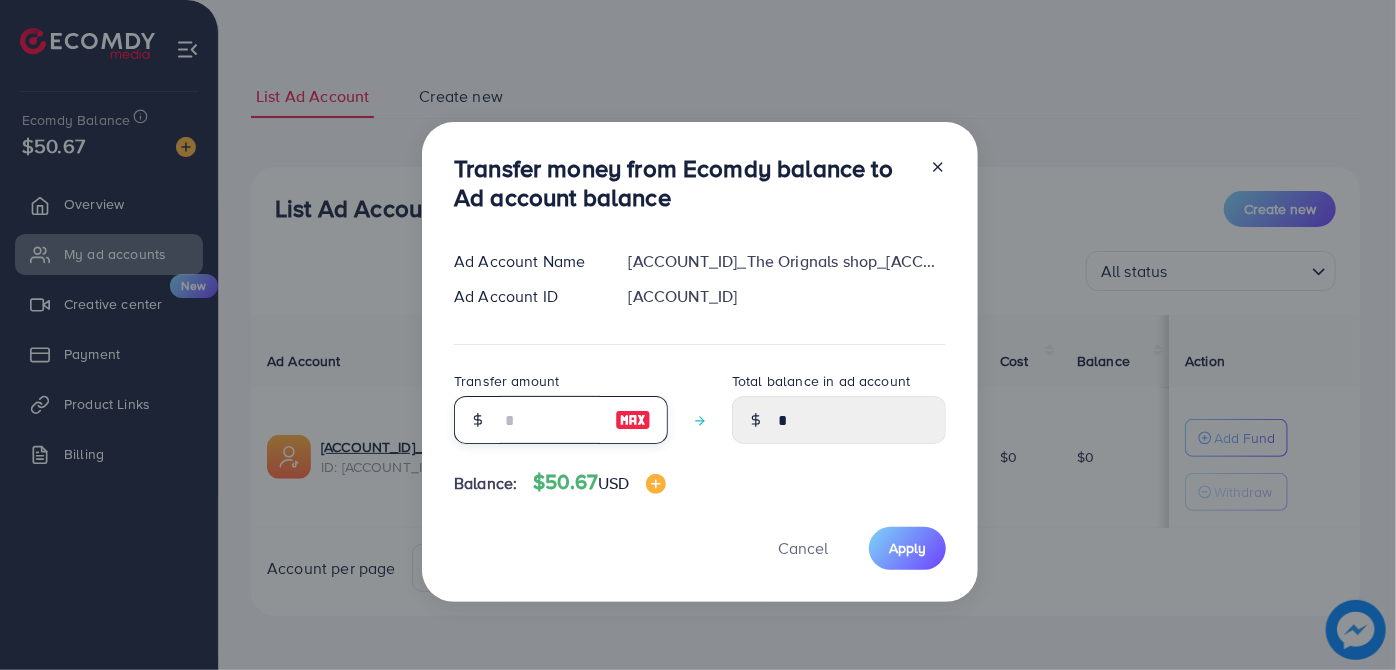 click at bounding box center [550, 420] 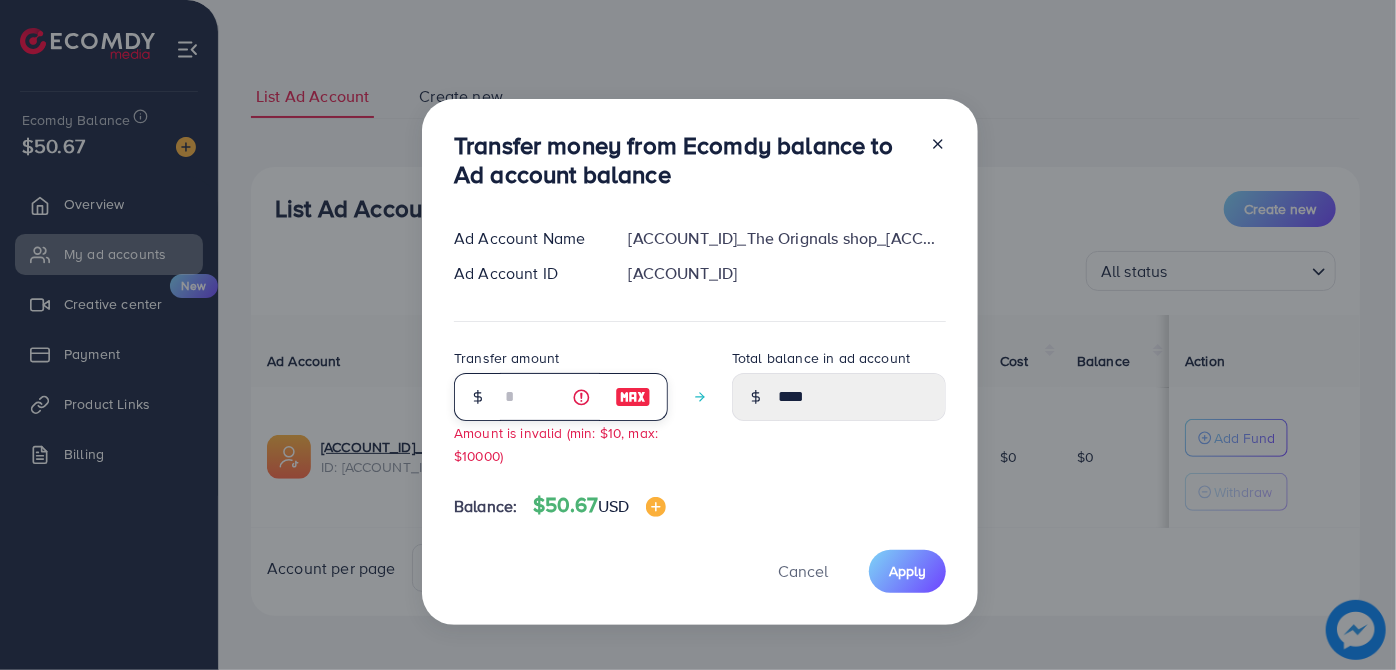 type on "**" 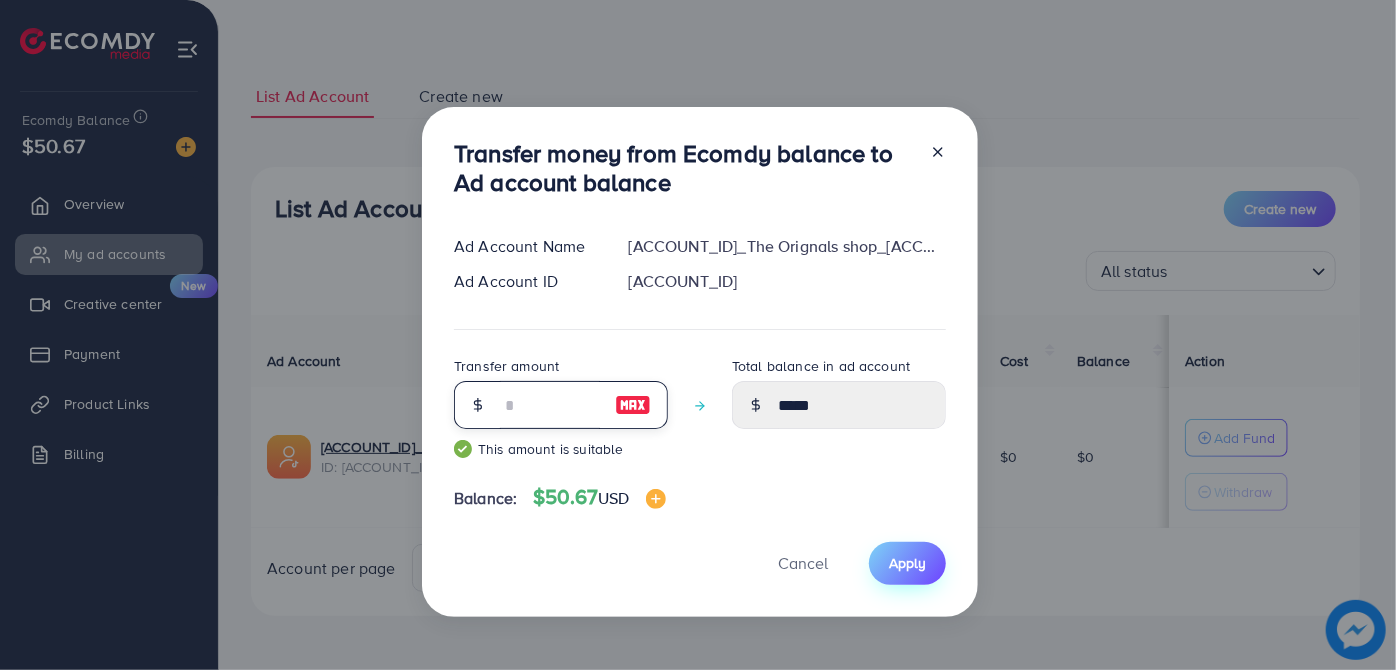 type on "**" 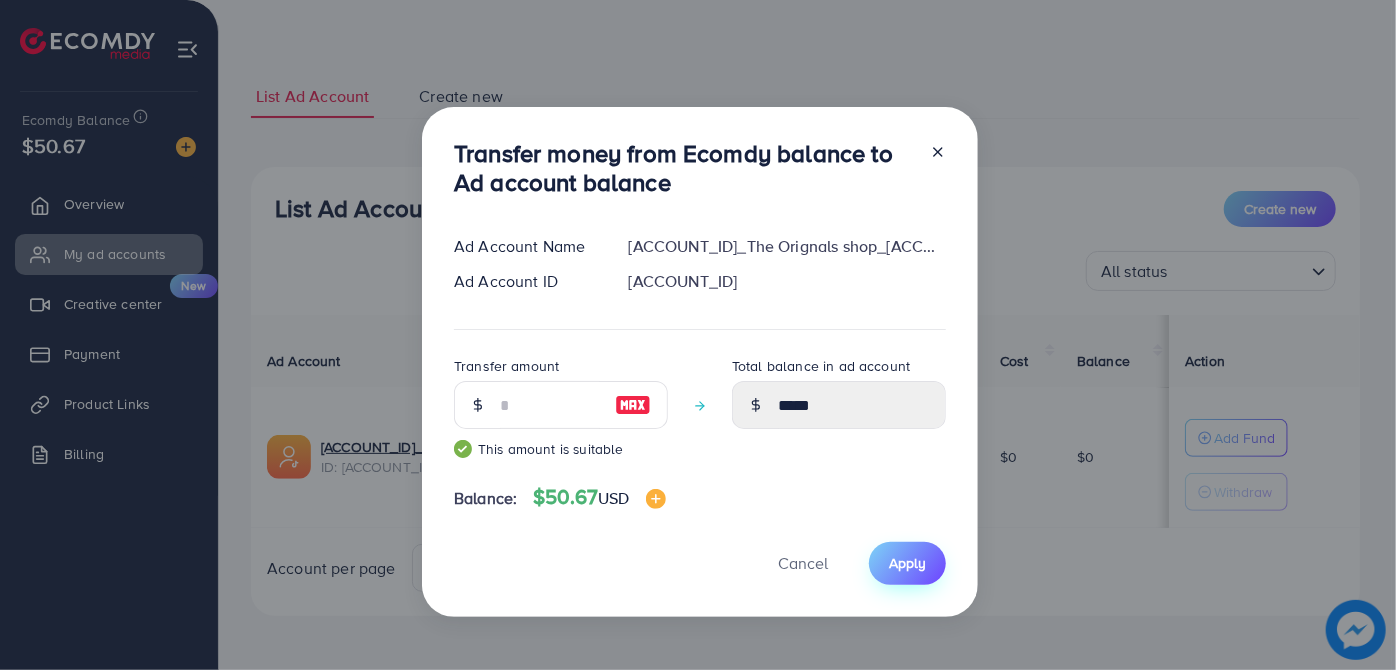 click on "Apply" at bounding box center (907, 563) 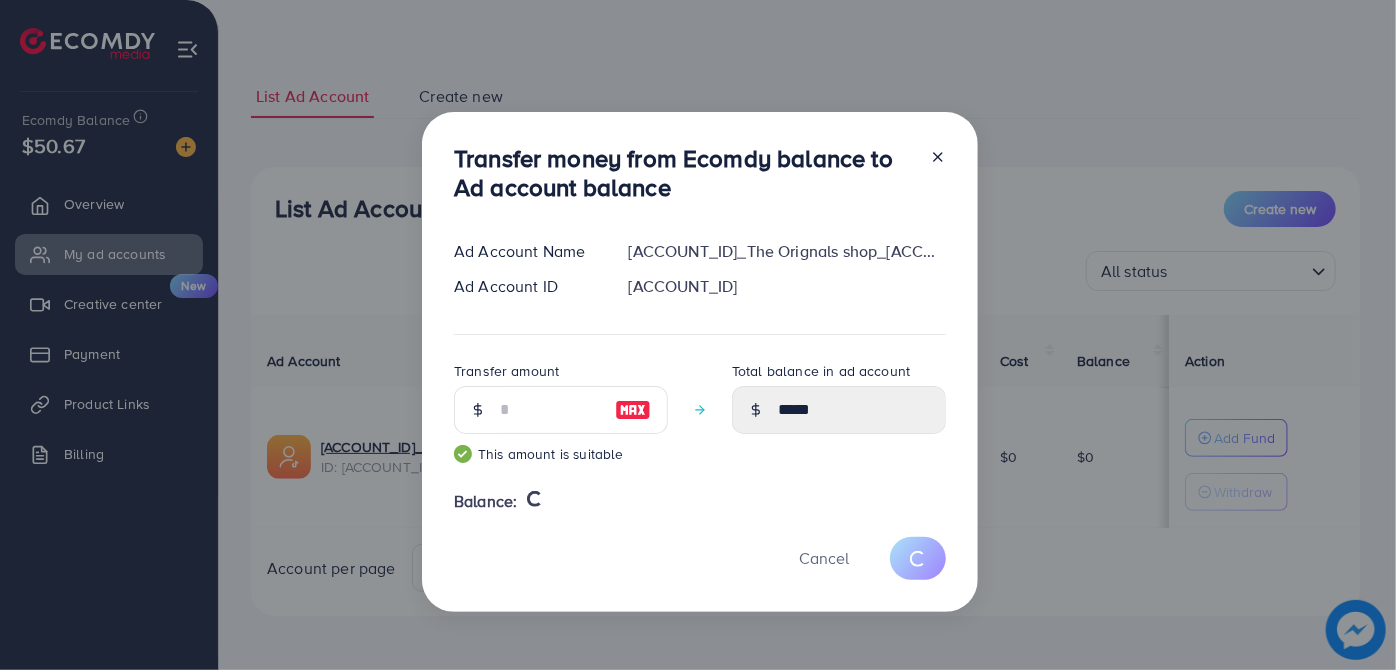 type 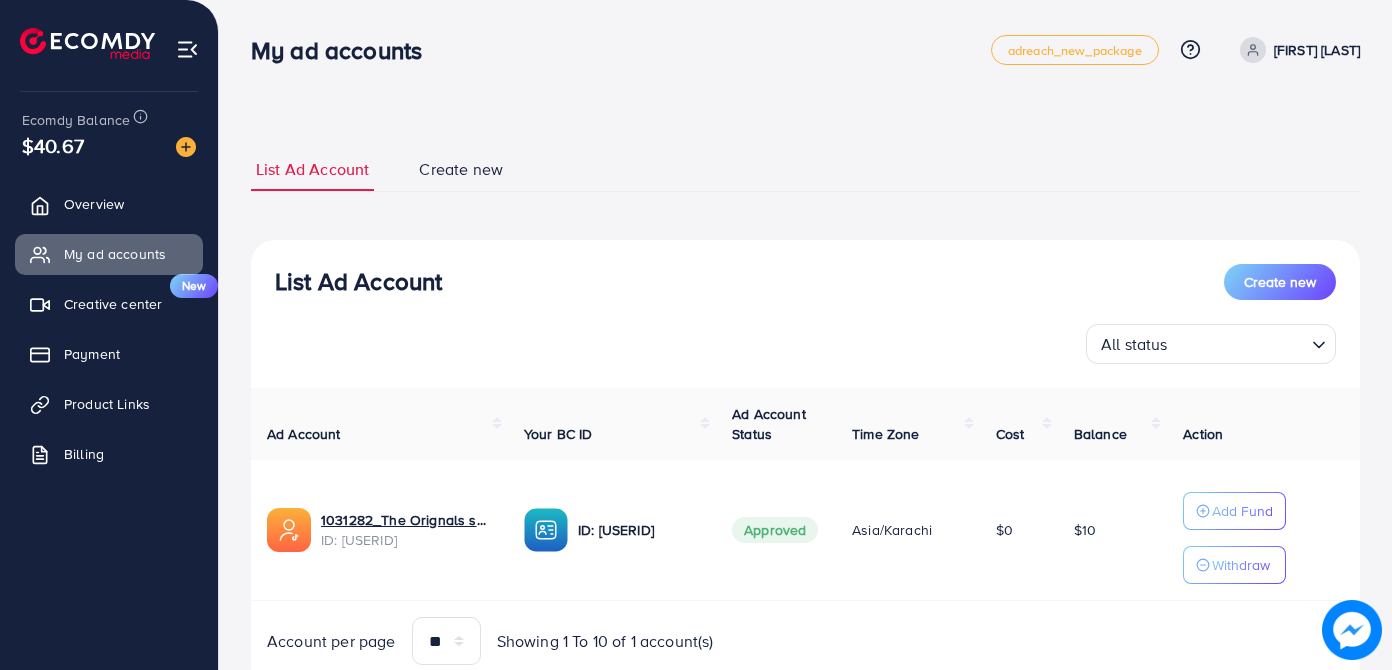 scroll, scrollTop: 0, scrollLeft: 0, axis: both 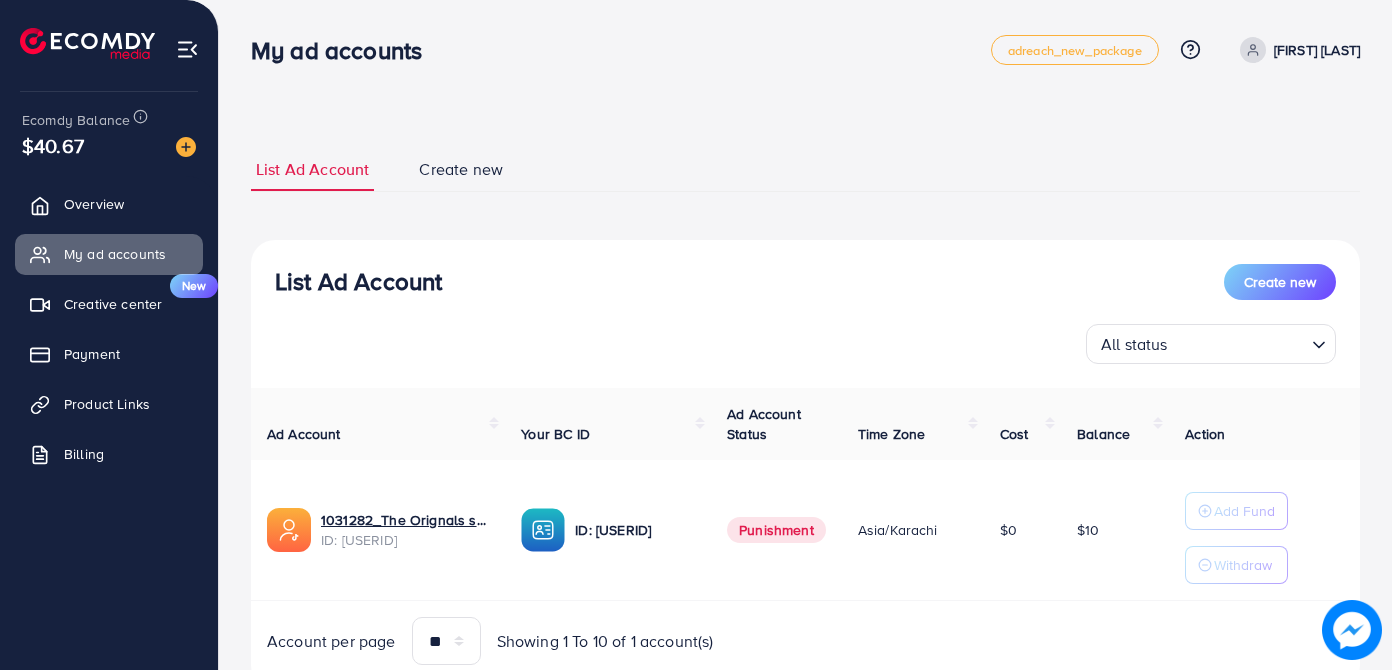 drag, startPoint x: 22, startPoint y: 151, endPoint x: 98, endPoint y: 168, distance: 77.87811 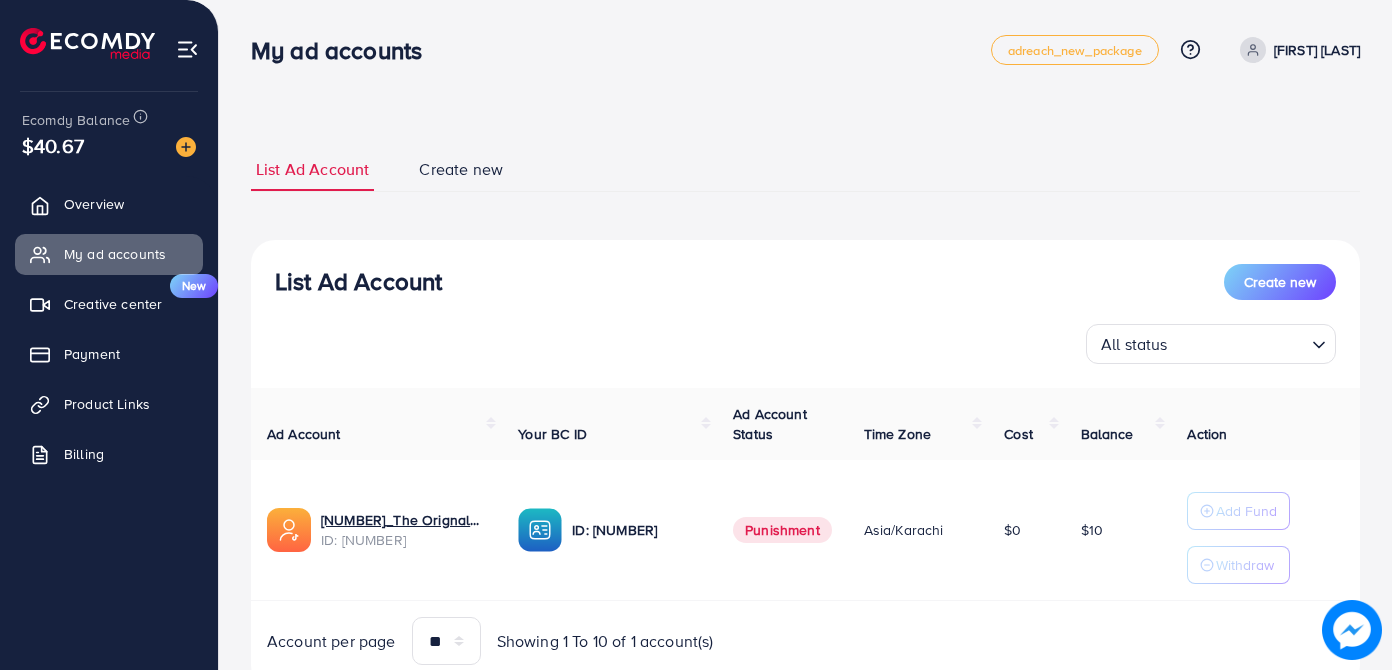 scroll, scrollTop: 0, scrollLeft: 0, axis: both 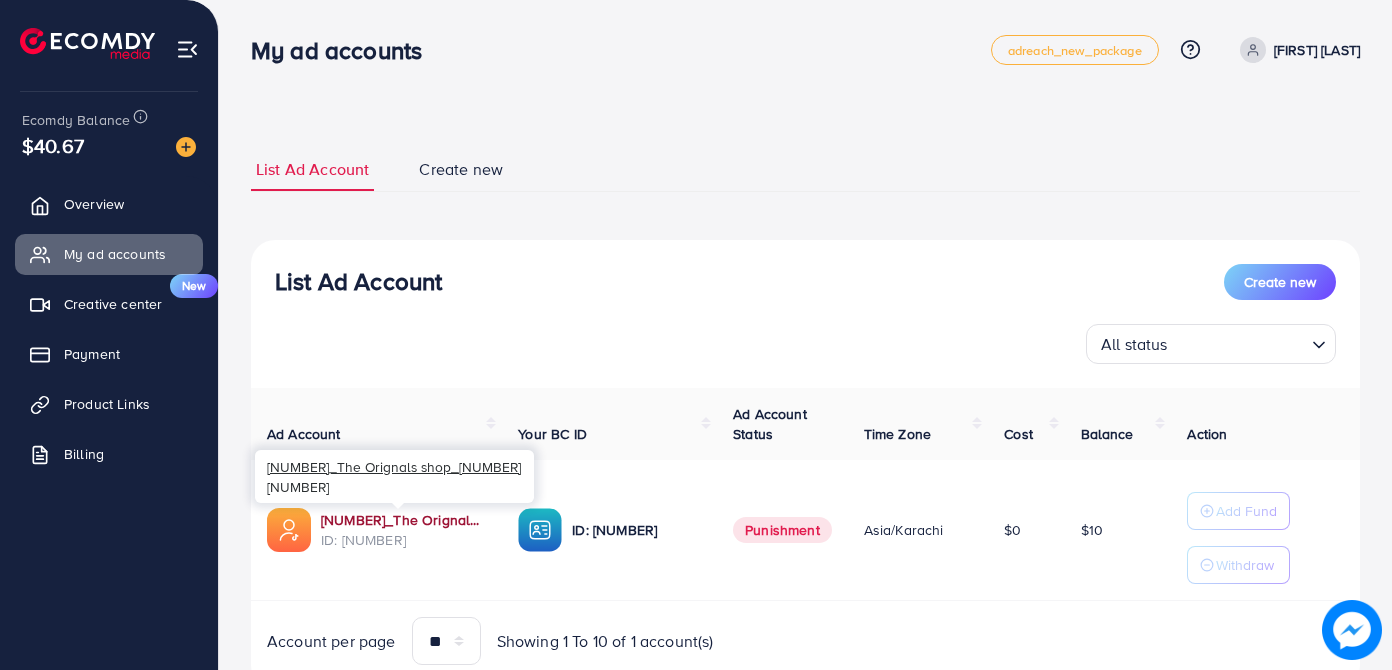 click on "1031282_The Orignals shop_[NUMBER]" at bounding box center (403, 520) 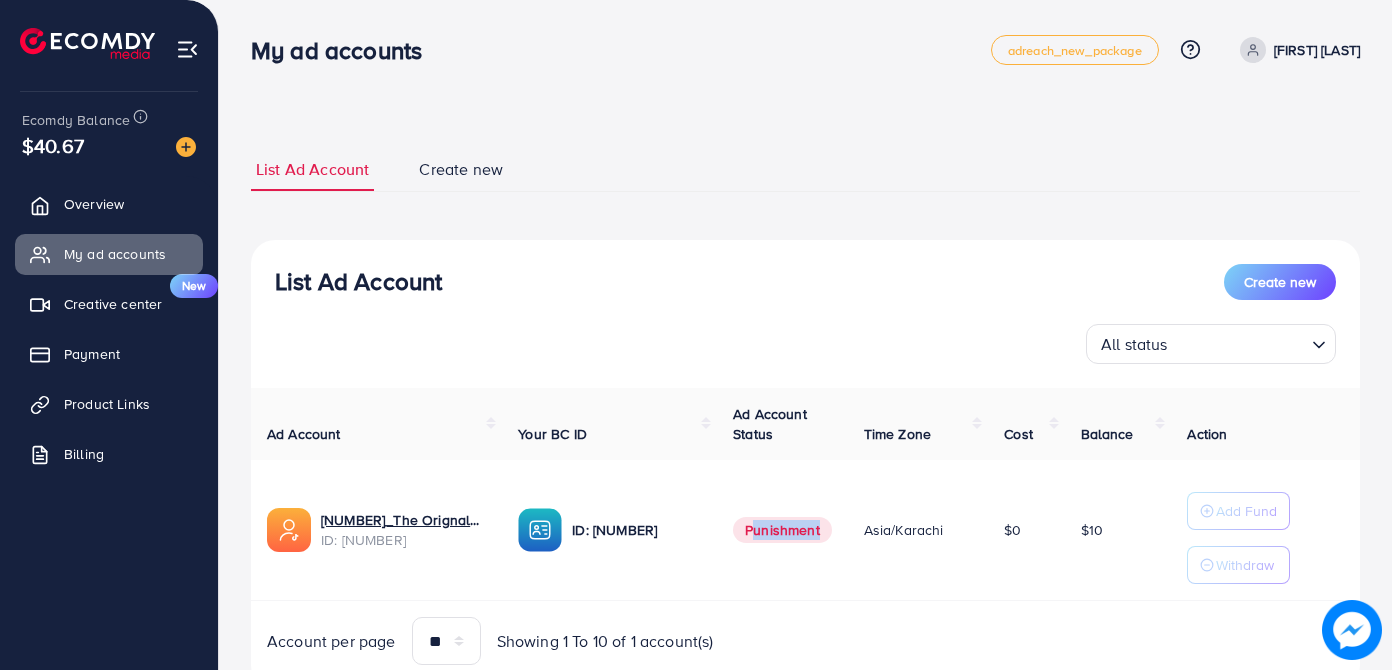 drag, startPoint x: 754, startPoint y: 534, endPoint x: 880, endPoint y: 531, distance: 126.035706 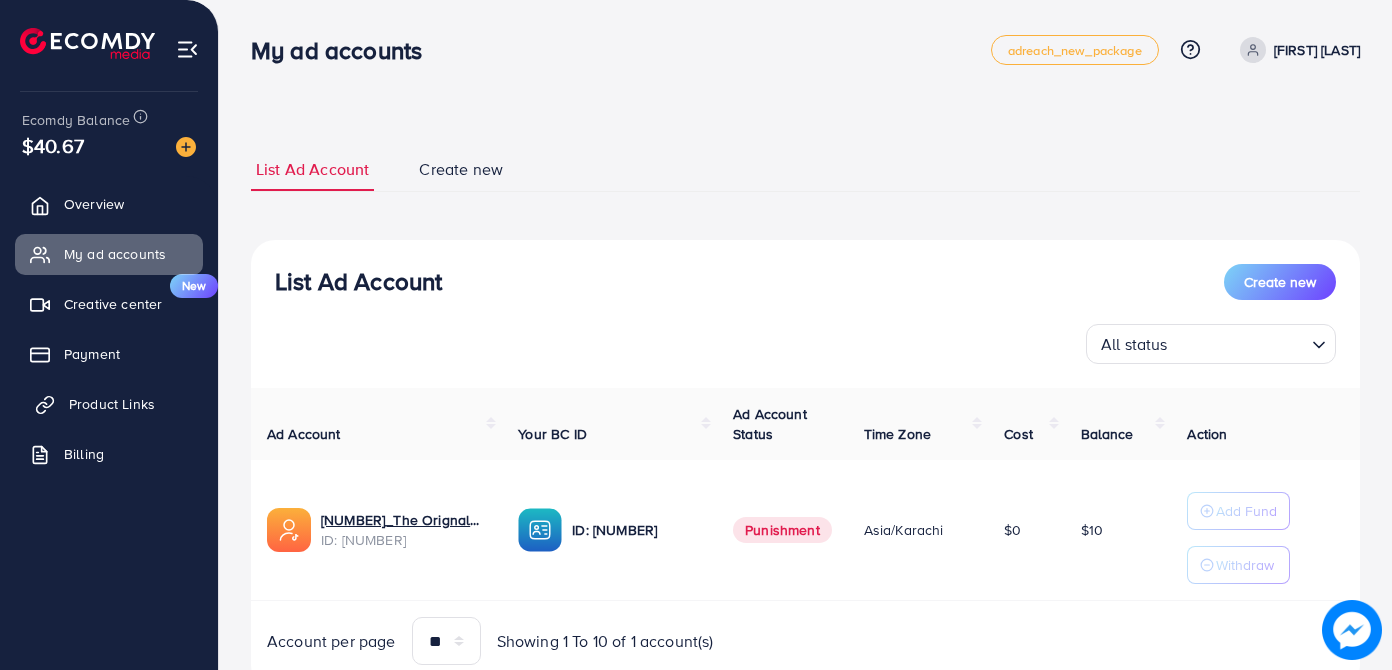 click on "Product Links" at bounding box center (112, 404) 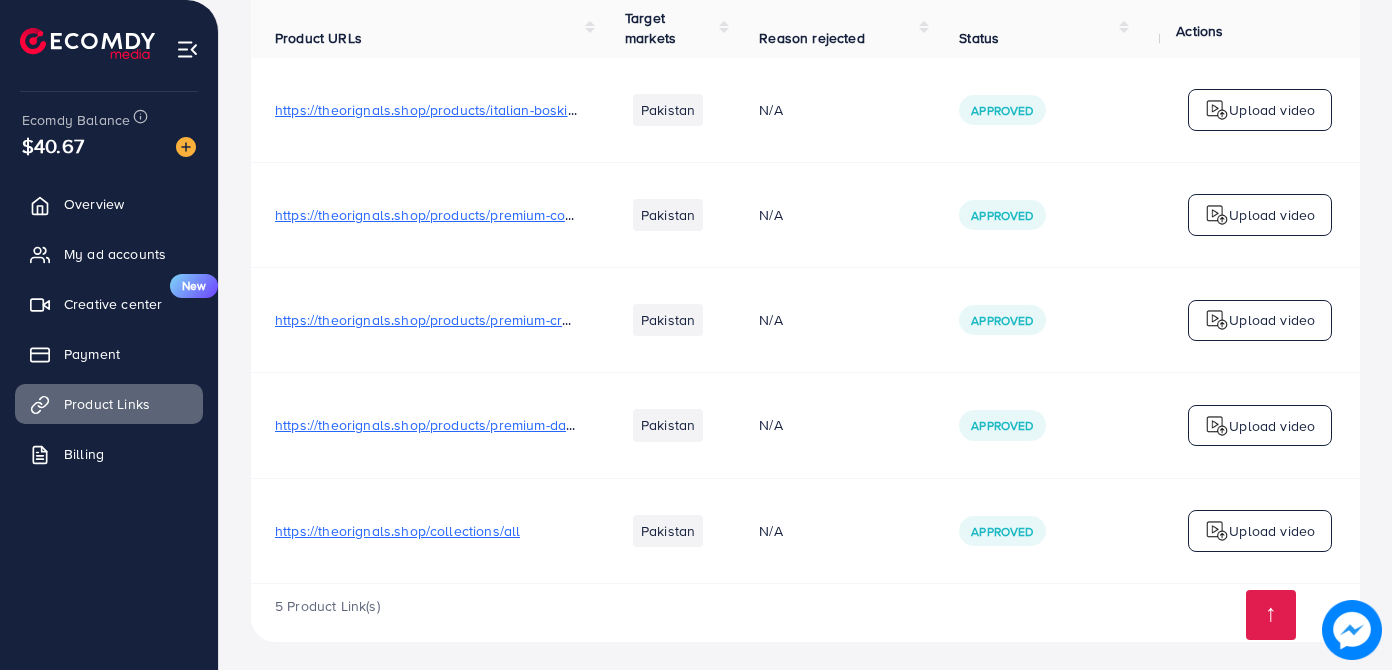 scroll, scrollTop: 224, scrollLeft: 0, axis: vertical 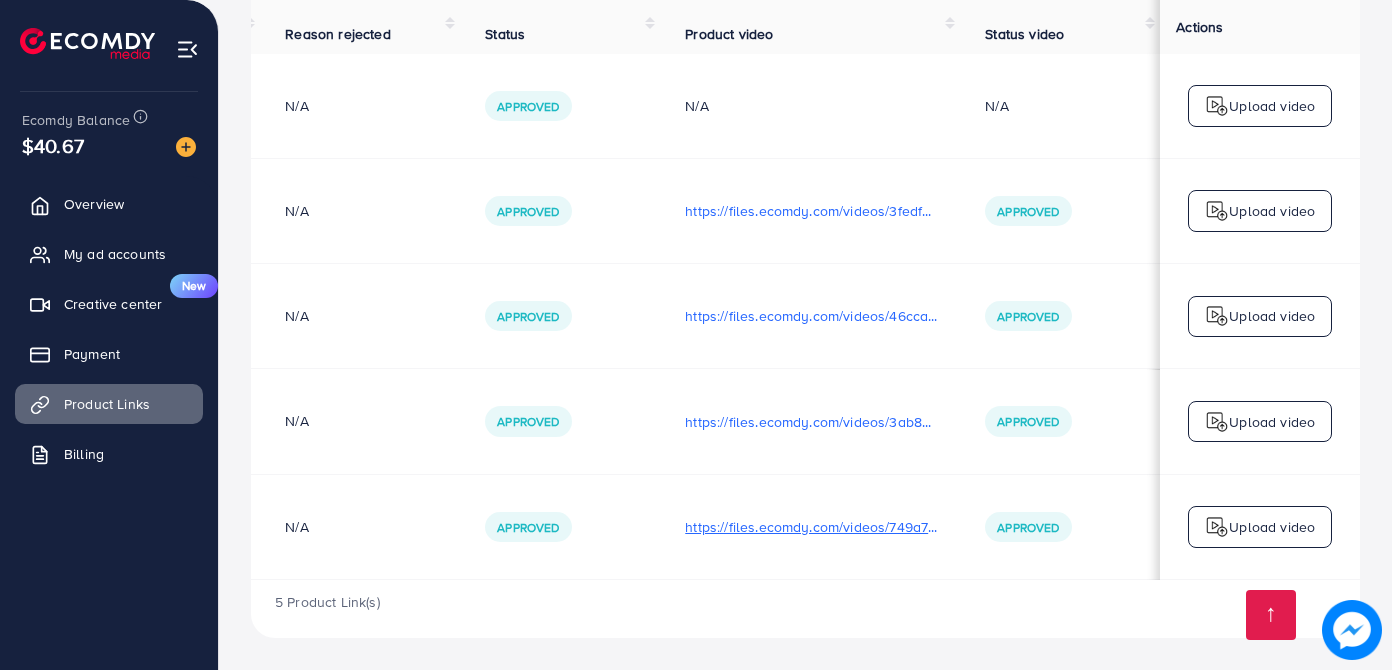 click on "https://files.ecomdy.com/videos/749a72ae-5dc7-44f6-b102-2c4ae43489f5-1754081279763.mp4" at bounding box center (811, 527) 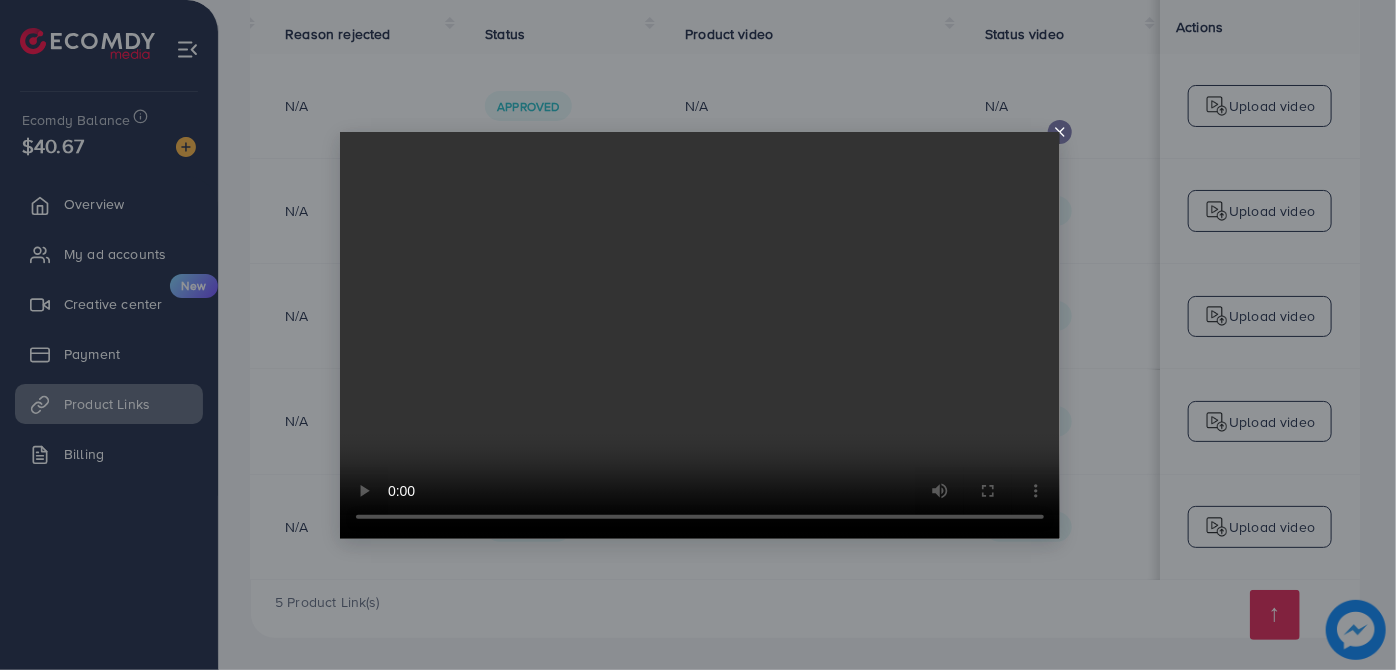 click 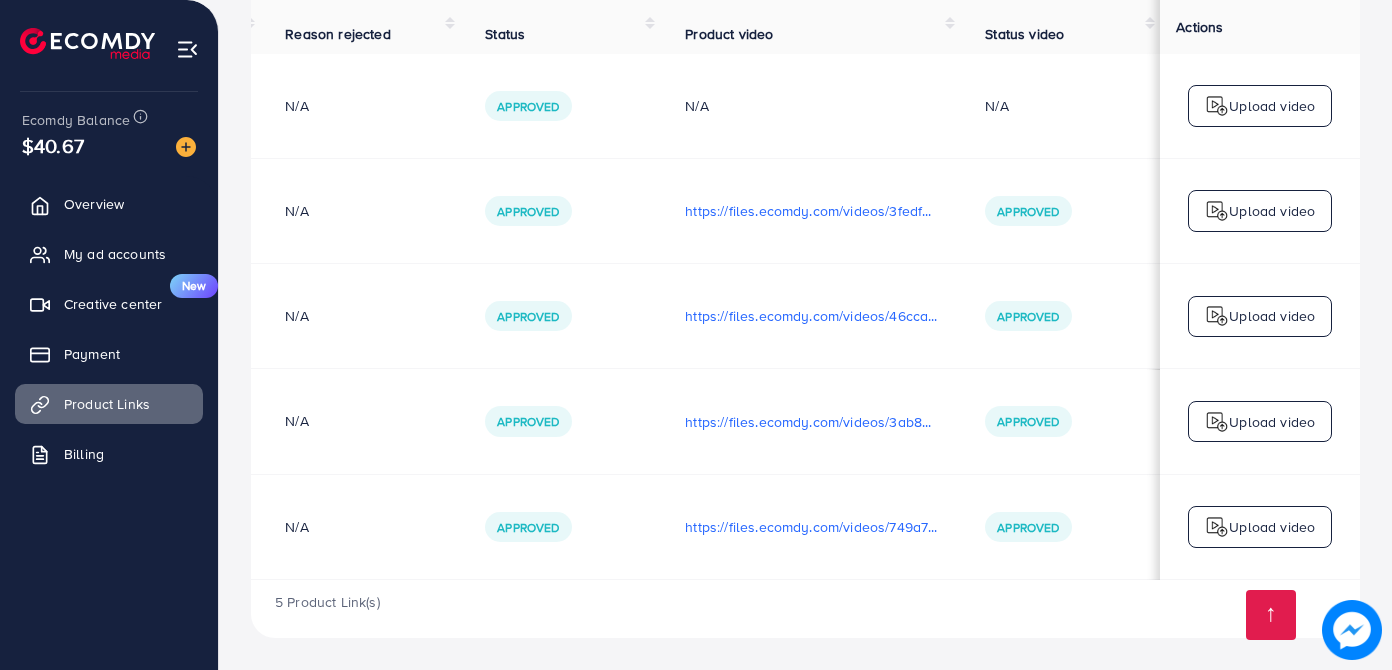 scroll, scrollTop: 0, scrollLeft: 470, axis: horizontal 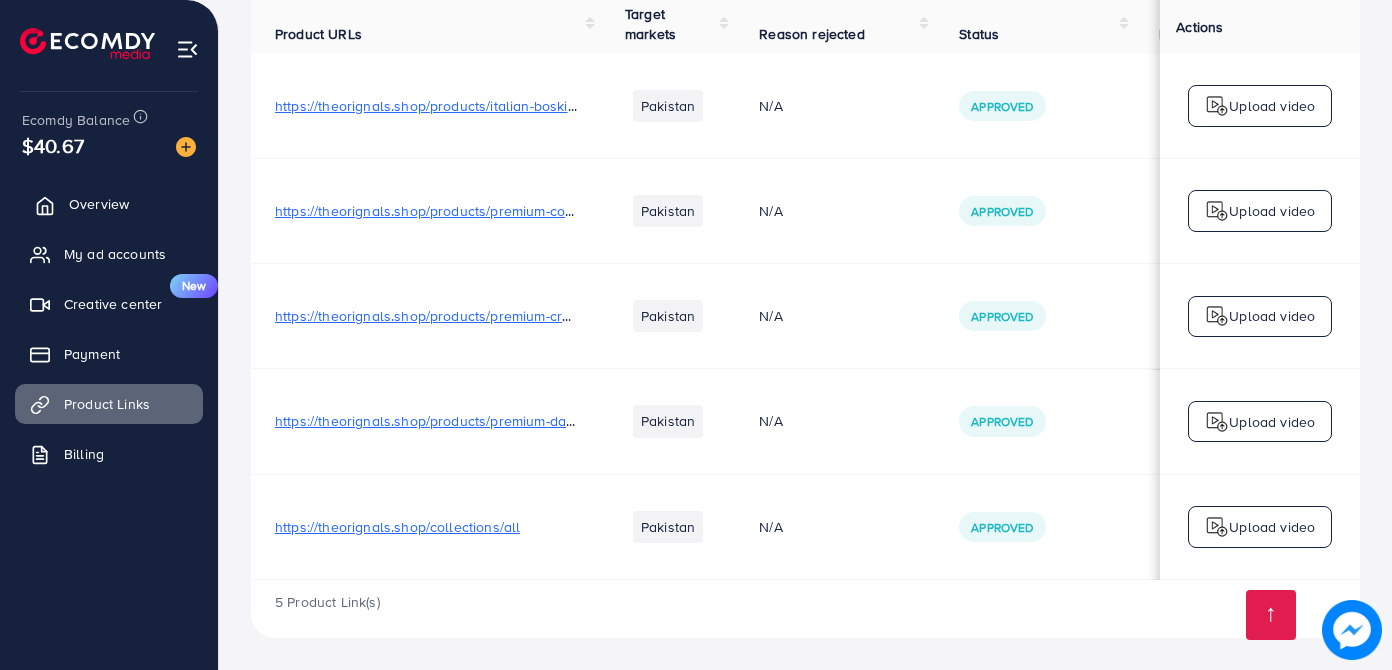 click on "Overview" at bounding box center (99, 204) 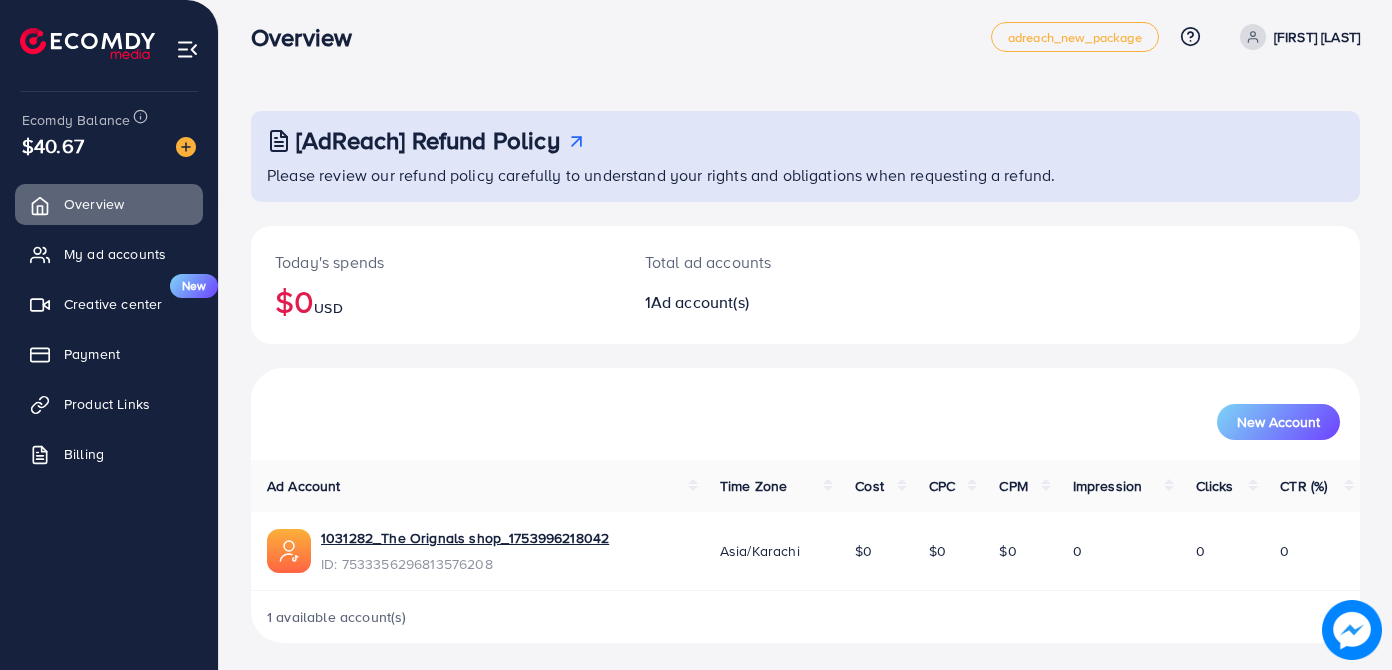 scroll, scrollTop: 17, scrollLeft: 0, axis: vertical 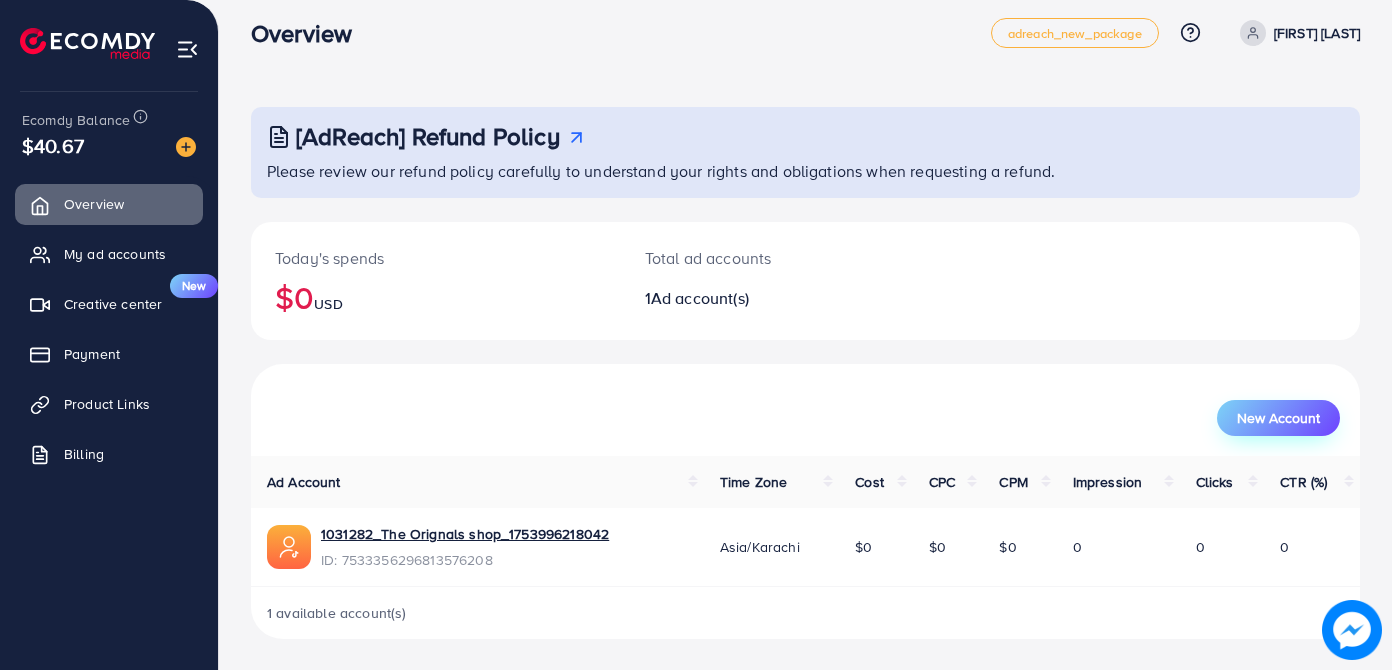click on "New Account" at bounding box center [1278, 418] 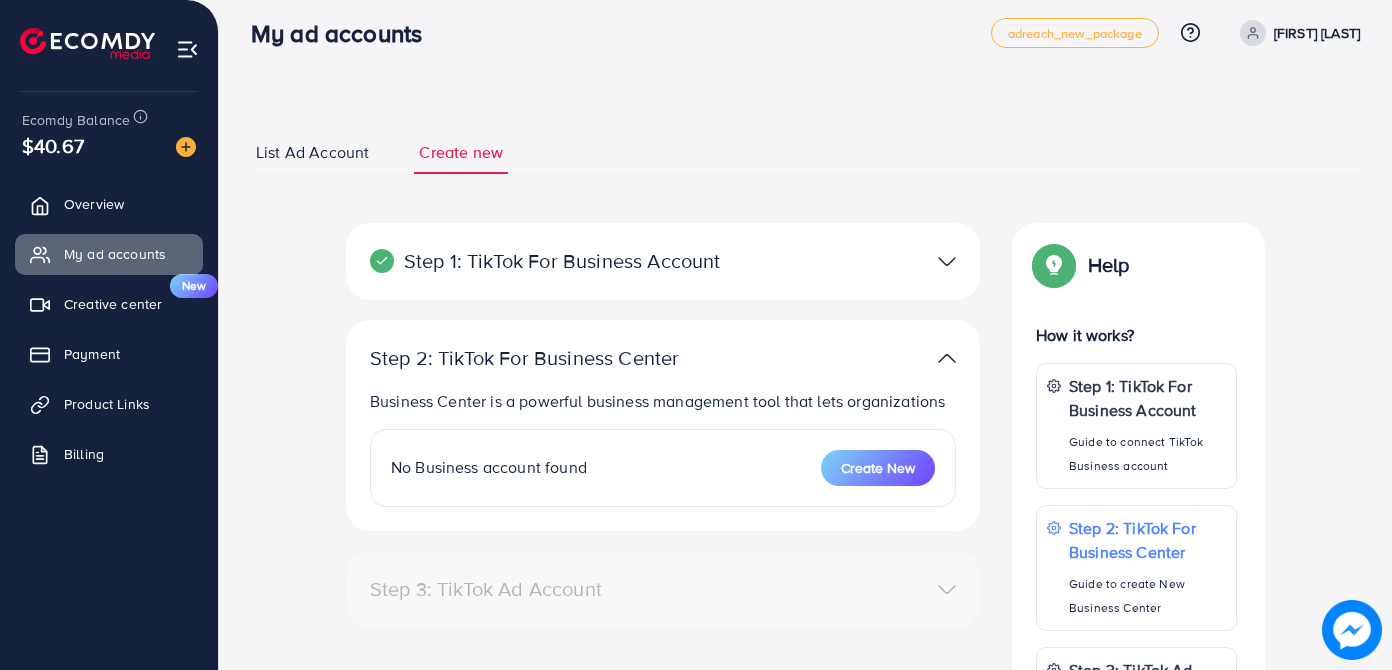 scroll, scrollTop: 0, scrollLeft: 0, axis: both 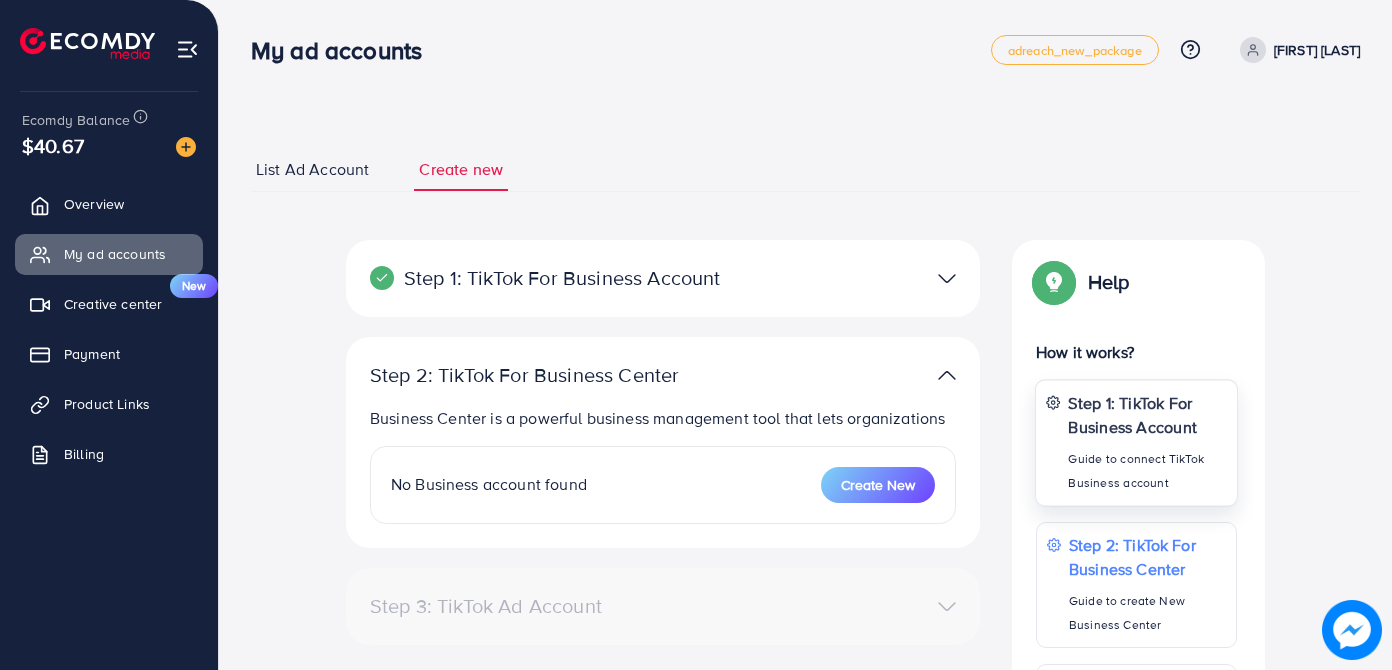 select 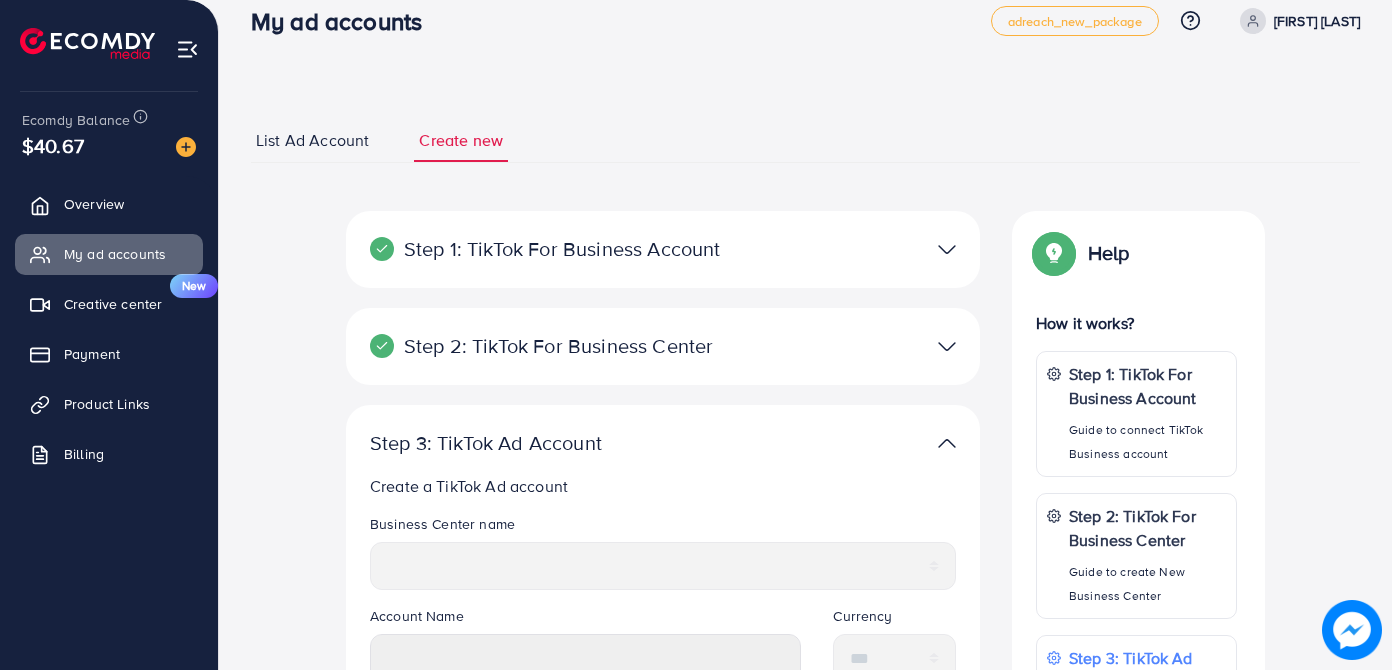 scroll, scrollTop: 0, scrollLeft: 0, axis: both 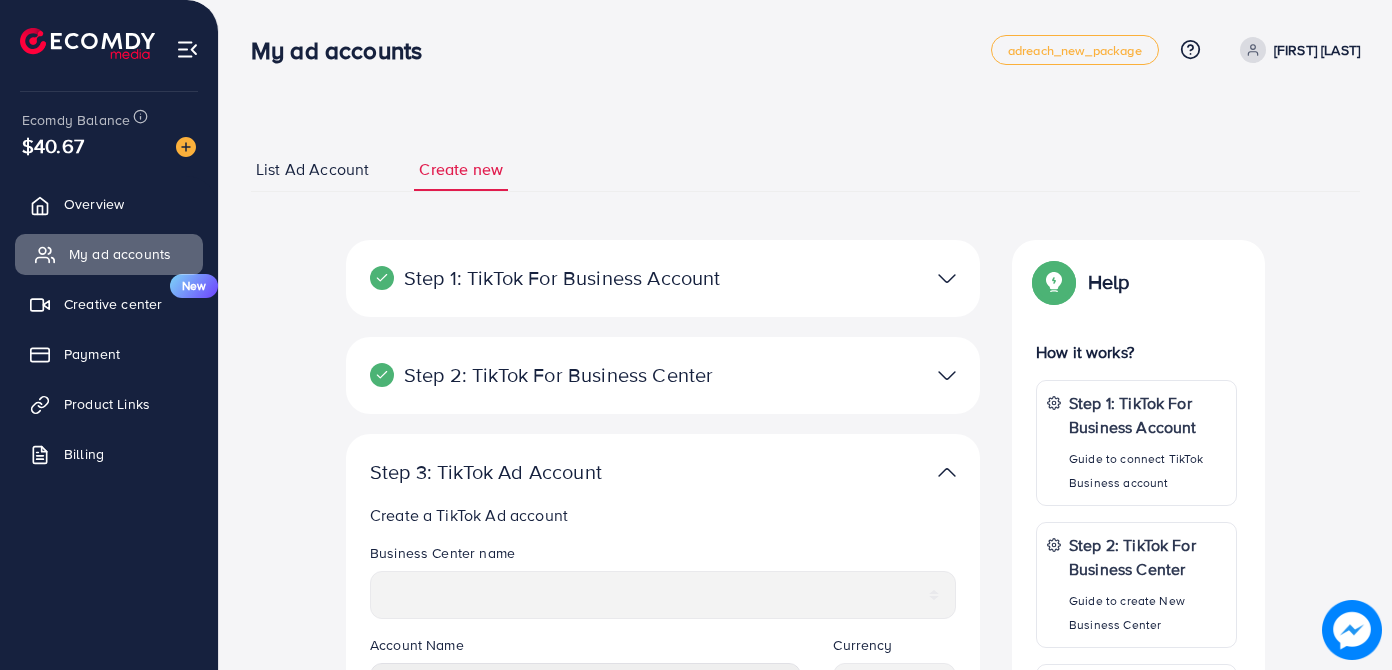 click on "My ad accounts" at bounding box center [120, 254] 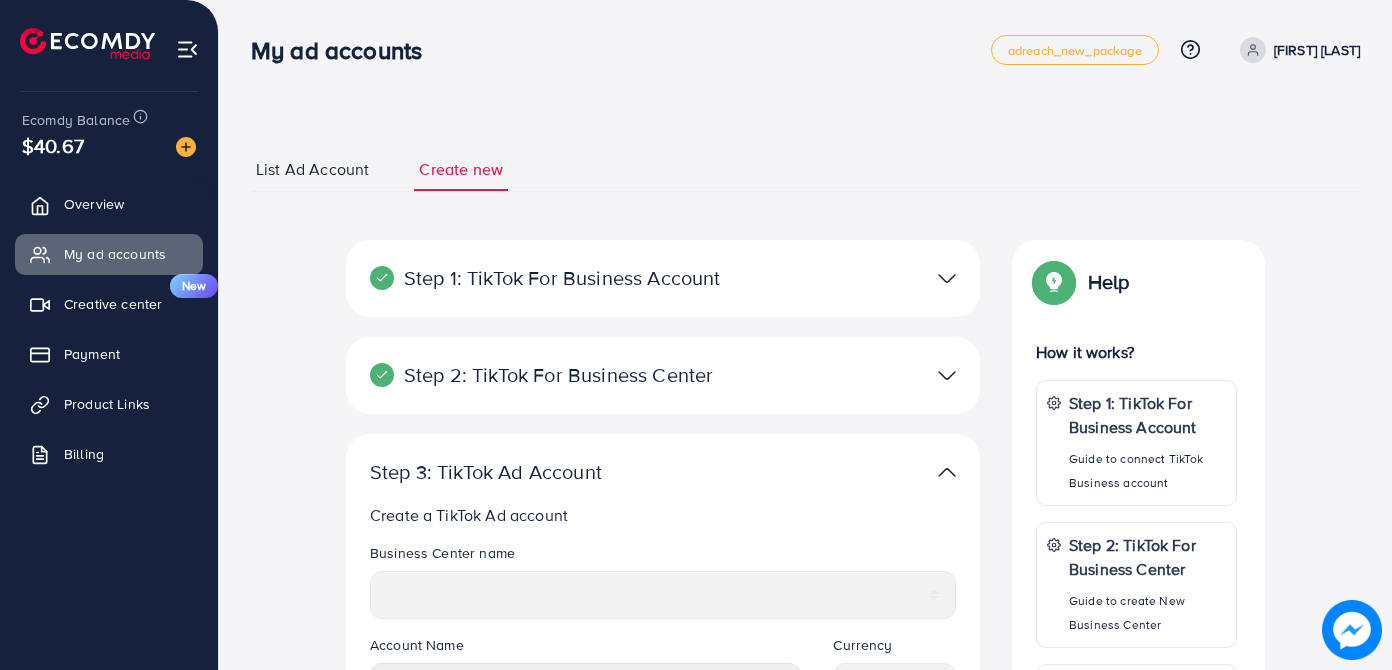 click on "List Ad Account" at bounding box center [312, 169] 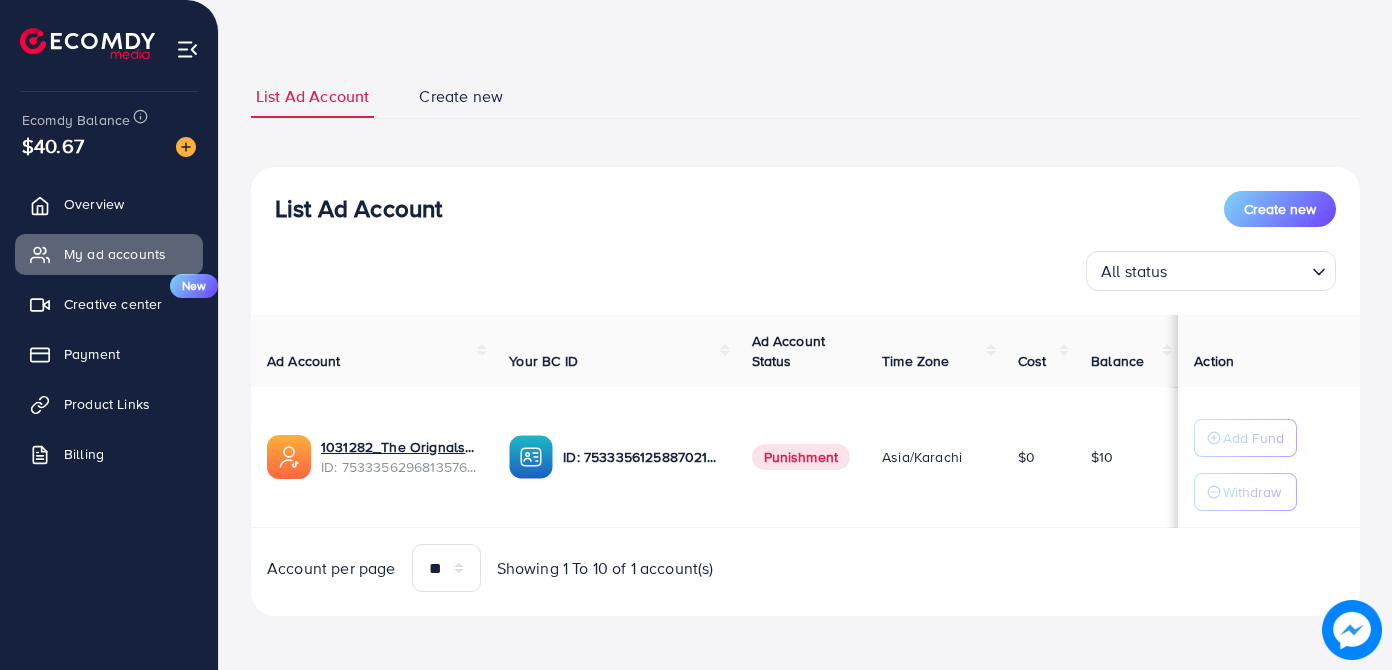 scroll, scrollTop: 0, scrollLeft: 0, axis: both 